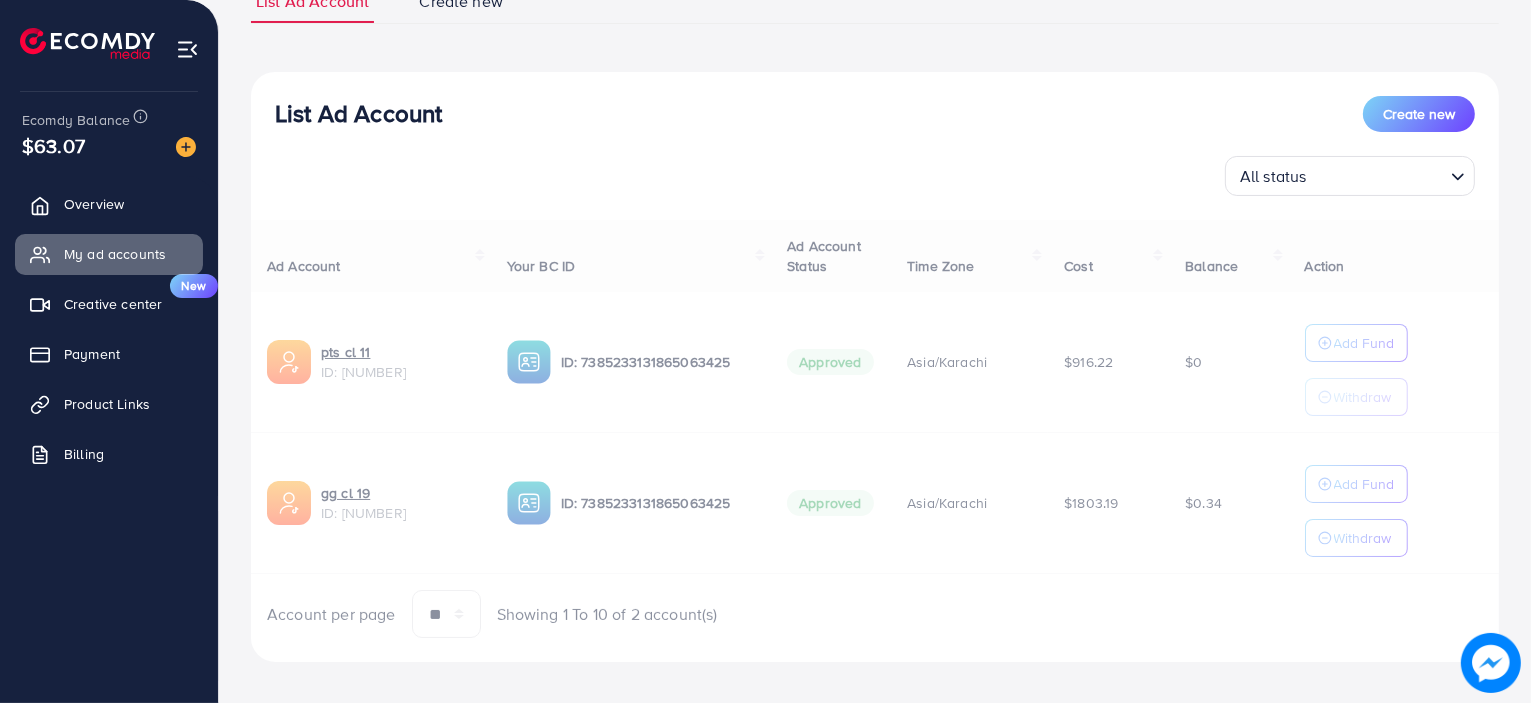 scroll, scrollTop: 180, scrollLeft: 0, axis: vertical 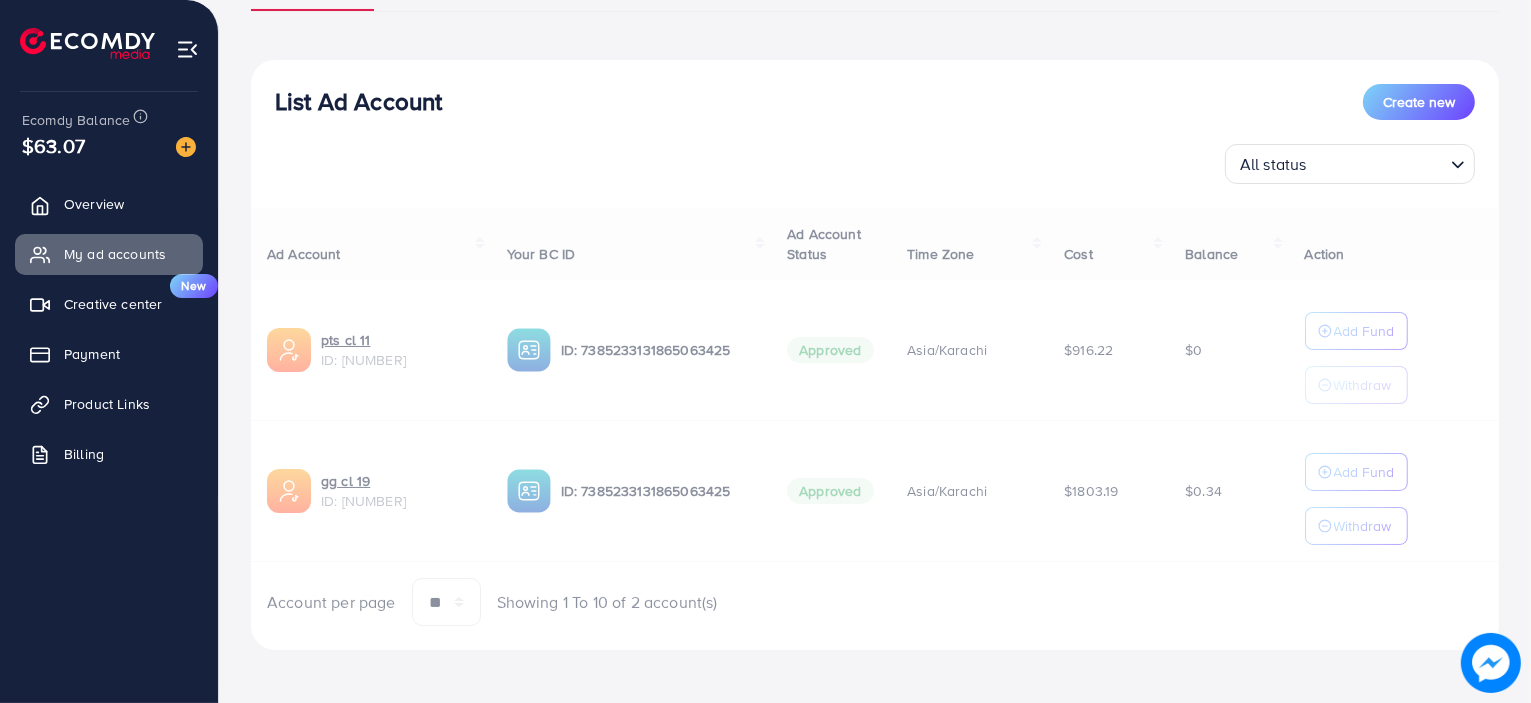 click on "Ad Account Your BC ID Ad Account Status Time Zone Cost Balance Action            pts cl 11  ID: [NUMBER] ID: [NUMBER]  Approved   [TIMEZONE]   $916.22   $0   Add Fund   Withdraw       gg cl 19  ID: [NUMBER] ID: [NUMBER]  Approved   [TIMEZONE]   $1803.19   $0.34   Add Fund   Withdraw       Account per page  ** ** ** ***  Showing 1 To 10 of 2 account(s)" at bounding box center [875, 417] 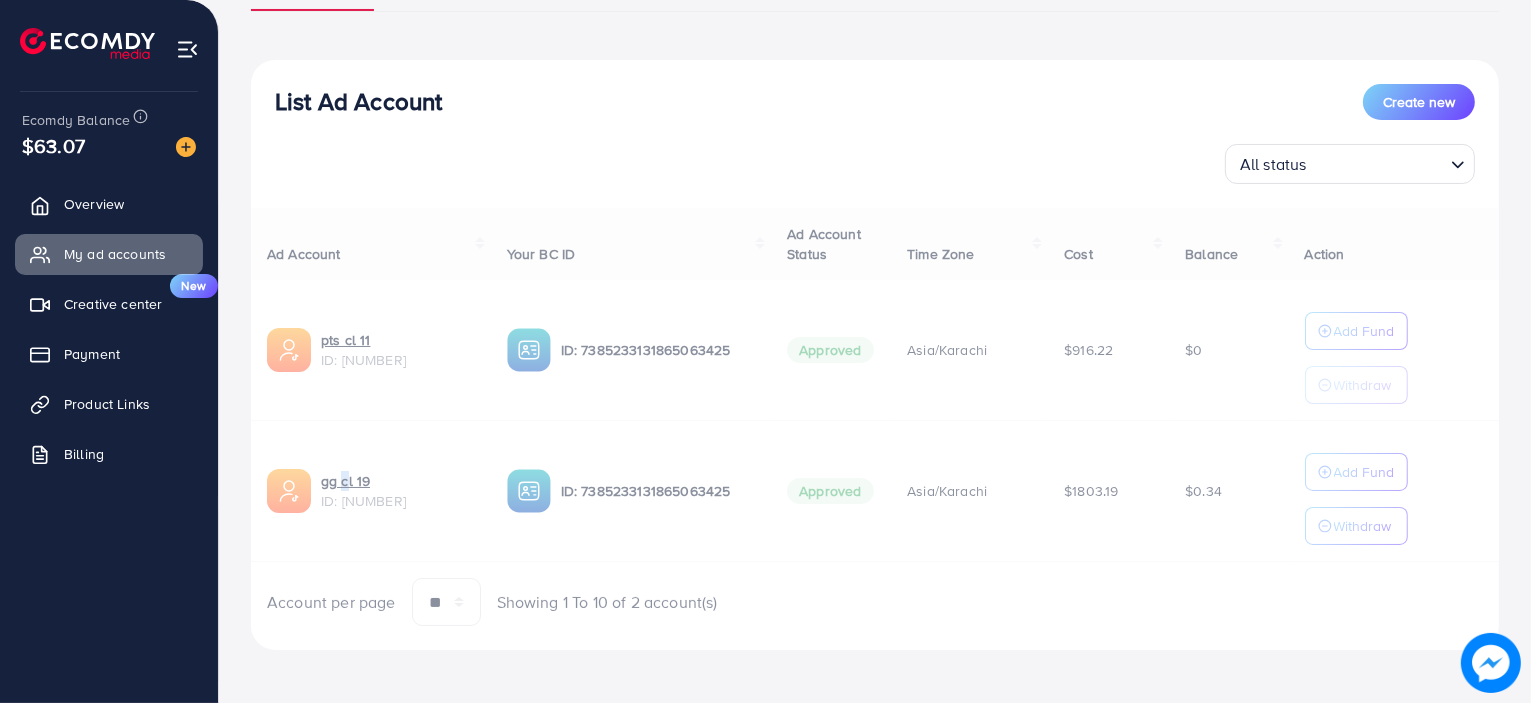 click on "Ad Account Your BC ID Ad Account Status Time Zone Cost Balance Action            pts cl 11  ID: [NUMBER] ID: [NUMBER]  Approved   [TIMEZONE]   $916.22   $0   Add Fund   Withdraw       gg cl 19  ID: [NUMBER] ID: [NUMBER]  Approved   [TIMEZONE]   $1803.19   $0.34   Add Fund   Withdraw       Account per page  ** ** ** ***  Showing 1 To 10 of 2 account(s)" at bounding box center (875, 417) 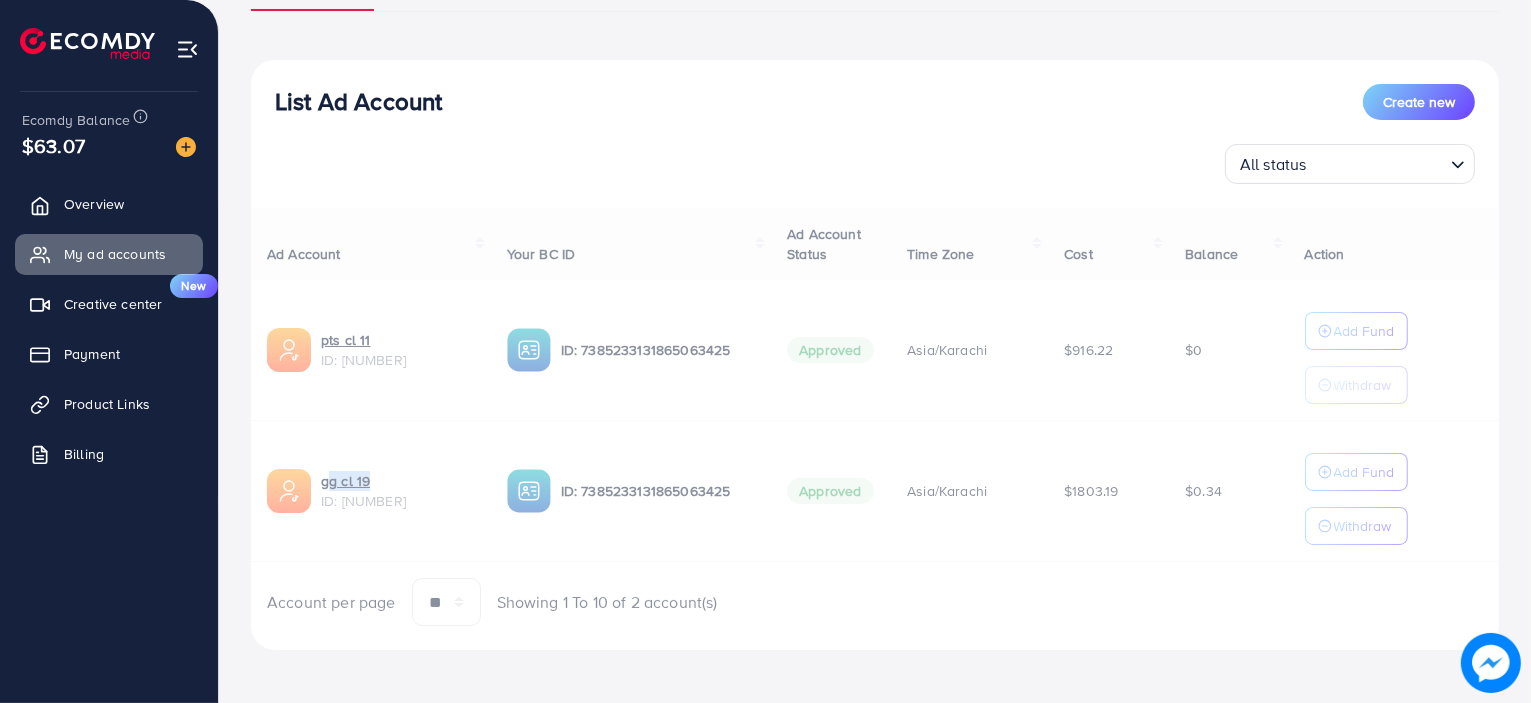 click on "Ad Account Your BC ID Ad Account Status Time Zone Cost Balance Action            pts cl 11  ID: [NUMBER] ID: [NUMBER]  Approved   [TIMEZONE]   $916.22   $0   Add Fund   Withdraw       gg cl 19  ID: [NUMBER] ID: [NUMBER]  Approved   [TIMEZONE]   $1803.19   $0.34   Add Fund   Withdraw       Account per page  ** ** ** ***  Showing 1 To 10 of 2 account(s)" at bounding box center (875, 417) 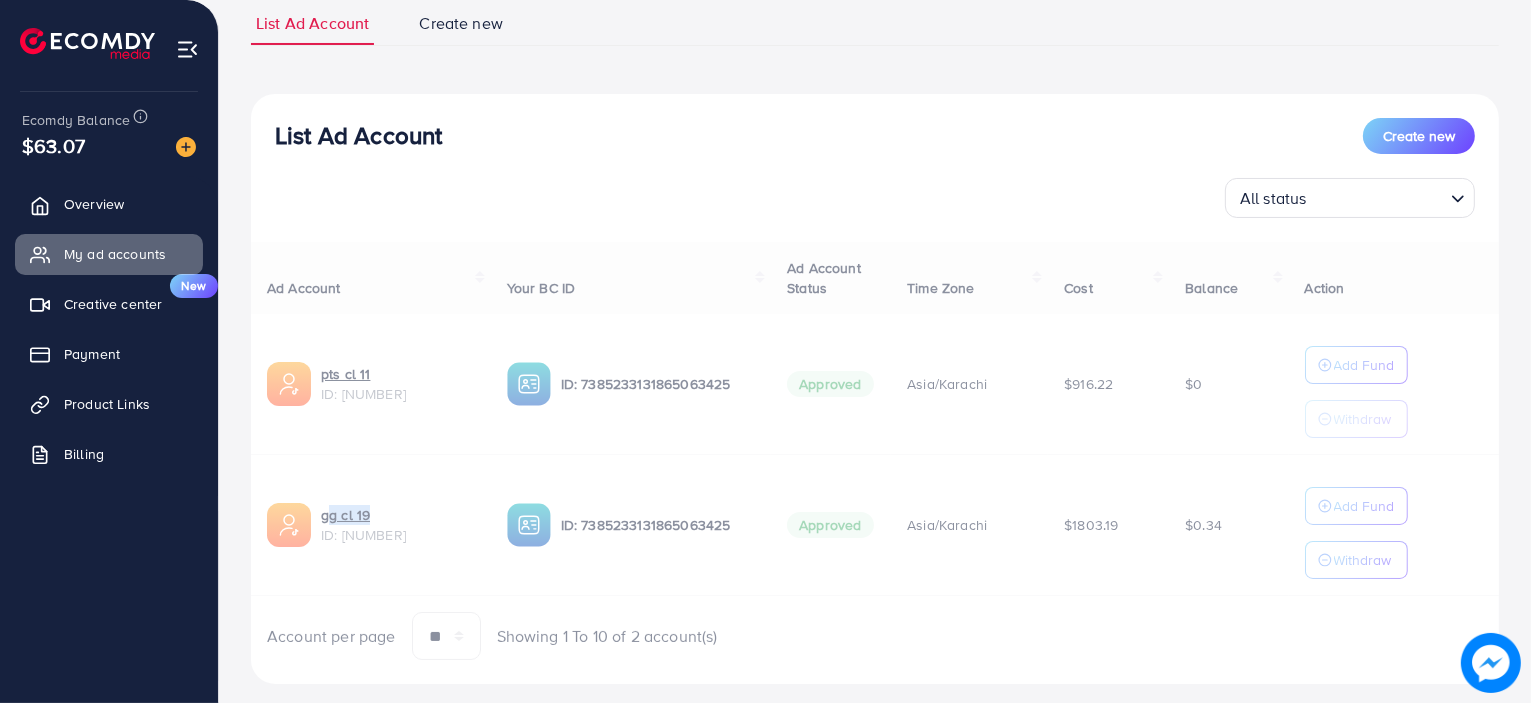 scroll, scrollTop: 180, scrollLeft: 0, axis: vertical 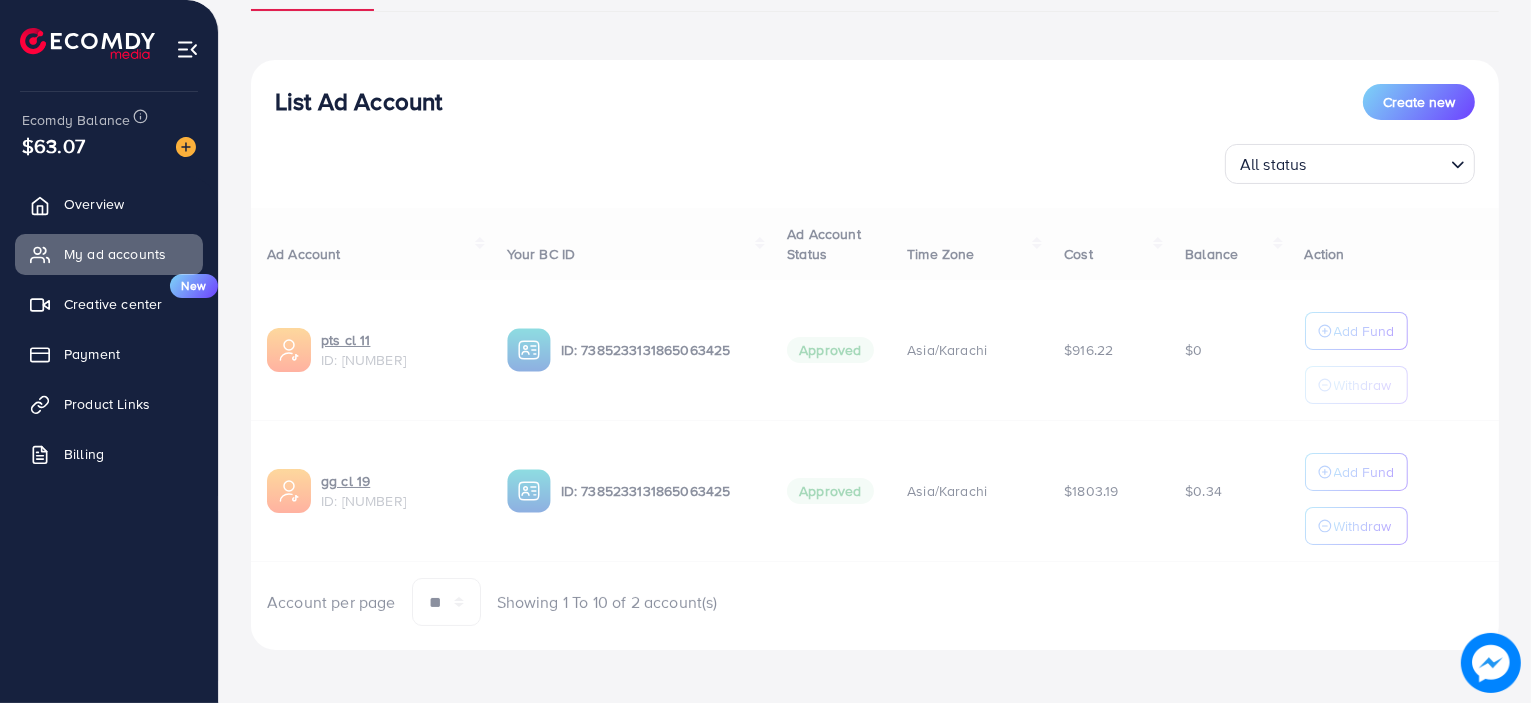 click on "Ad Account Your BC ID Ad Account Status Time Zone Cost Balance Action            pts cl 11  ID: [NUMBER] ID: [NUMBER]  Approved   [TIMEZONE]   $916.22   $0   Add Fund   Withdraw       gg cl 19  ID: [NUMBER] ID: [NUMBER]  Approved   [TIMEZONE]   $1803.19   $0.34   Add Fund   Withdraw       Account per page  ** ** ** ***  Showing 1 To 10 of 2 account(s)" at bounding box center (875, 417) 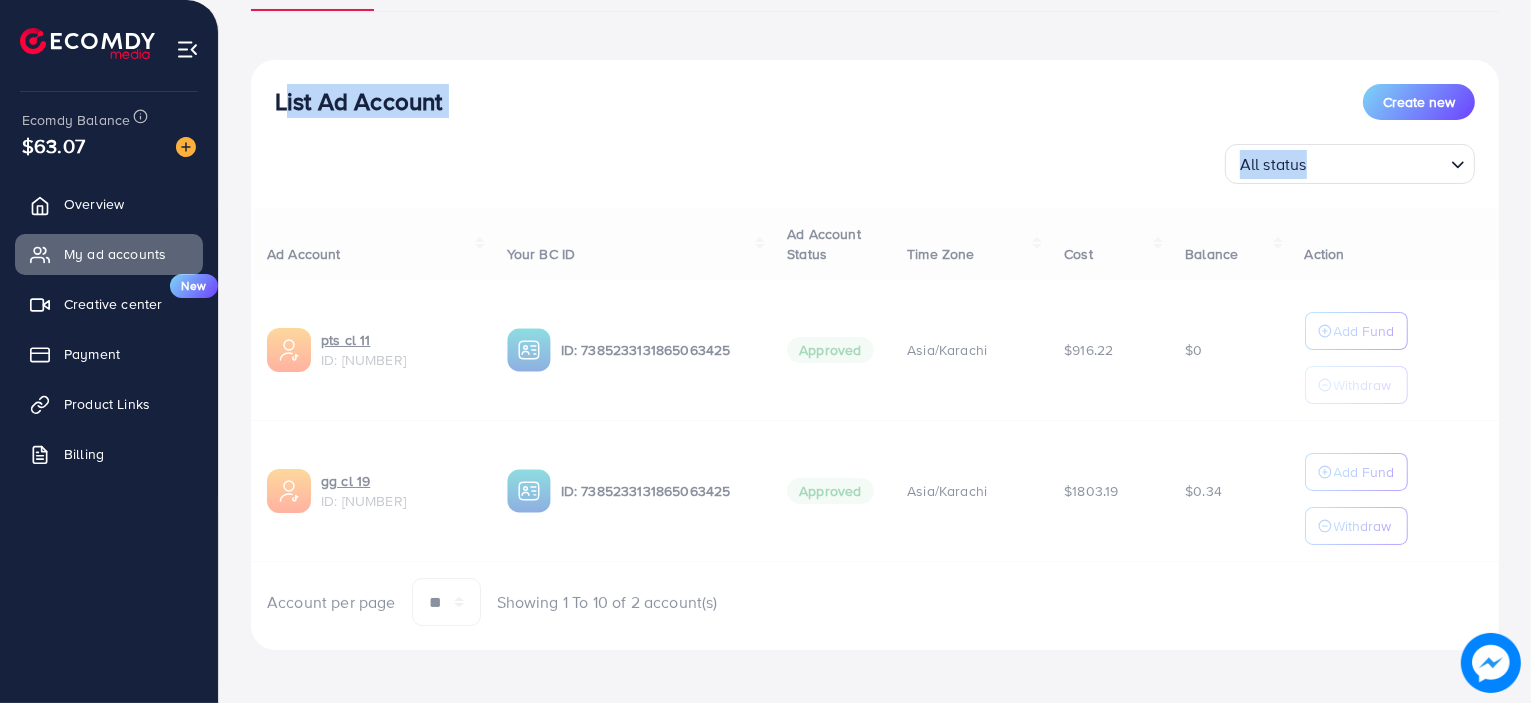 drag, startPoint x: 276, startPoint y: 97, endPoint x: 1456, endPoint y: 528, distance: 1256.2488 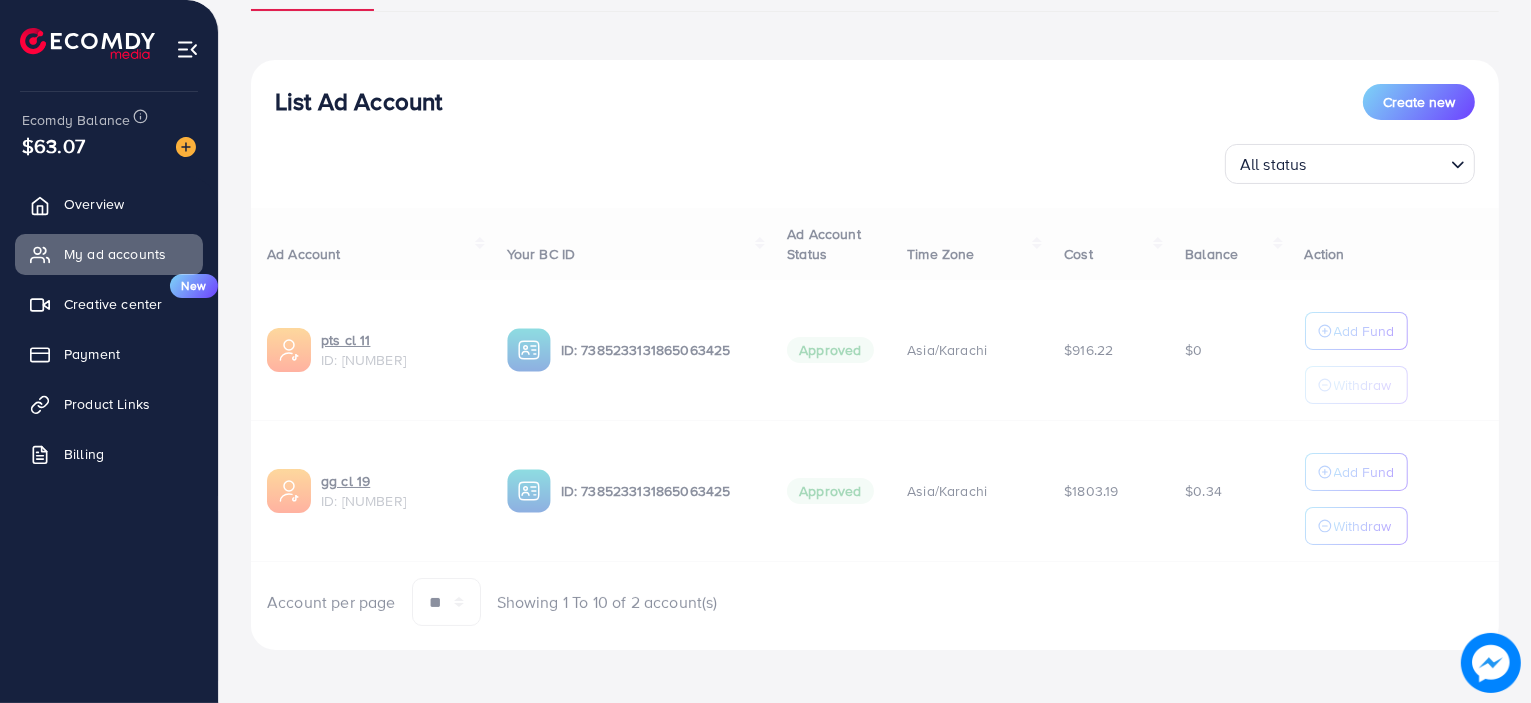 click on "Ad Account Your BC ID Ad Account Status Time Zone Cost Balance Action            pts cl 11  ID: [NUMBER] ID: [NUMBER]  Approved   [TIMEZONE]   $916.22   $0   Add Fund   Withdraw       gg cl 19  ID: [NUMBER] ID: [NUMBER]  Approved   [TIMEZONE]   $1803.19   $0.34   Add Fund   Withdraw       Account per page  ** ** ** ***  Showing 1 To 10 of 2 account(s)" at bounding box center (875, 417) 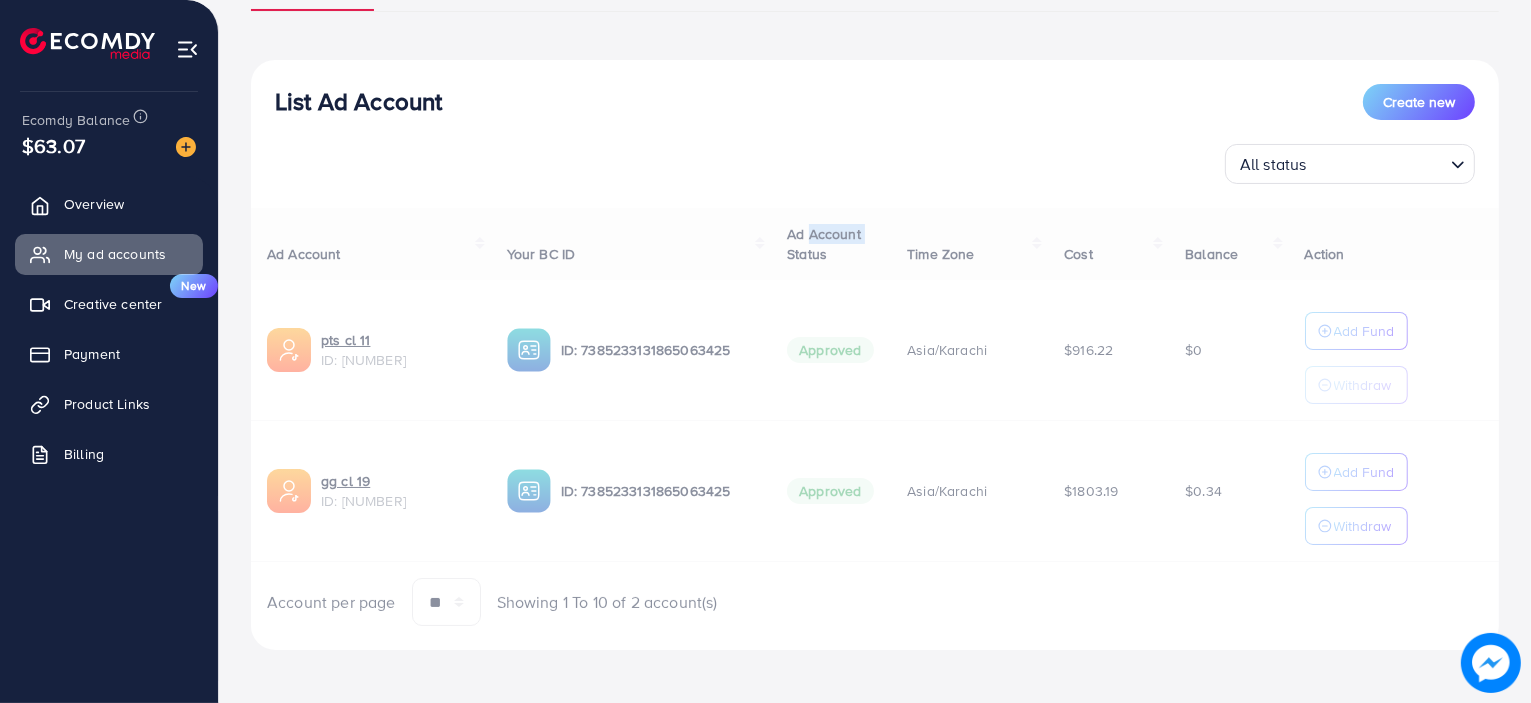 click on "Ad Account Your BC ID Ad Account Status Time Zone Cost Balance Action            pts cl 11  ID: [NUMBER] ID: [NUMBER]  Approved   [TIMEZONE]   $916.22   $0   Add Fund   Withdraw       gg cl 19  ID: [NUMBER] ID: [NUMBER]  Approved   [TIMEZONE]   $1803.19   $0.34   Add Fund   Withdraw       Account per page  ** ** ** ***  Showing 1 To 10 of 2 account(s)" at bounding box center (875, 417) 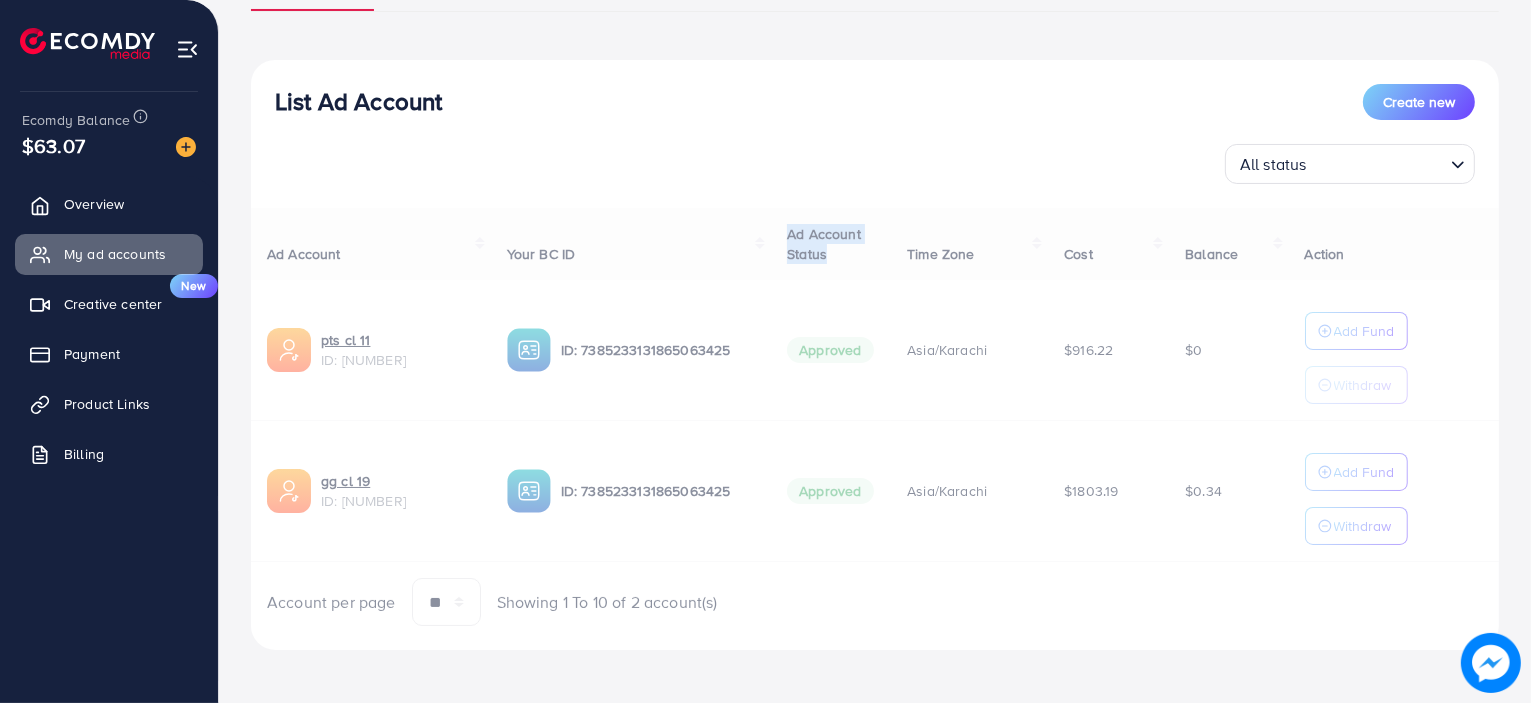 click on "Ad Account Your BC ID Ad Account Status Time Zone Cost Balance Action            pts cl 11  ID: [NUMBER] ID: [NUMBER]  Approved   [TIMEZONE]   $916.22   $0   Add Fund   Withdraw       gg cl 19  ID: [NUMBER] ID: [NUMBER]  Approved   [TIMEZONE]   $1803.19   $0.34   Add Fund   Withdraw       Account per page  ** ** ** ***  Showing 1 To 10 of 2 account(s)" at bounding box center [875, 417] 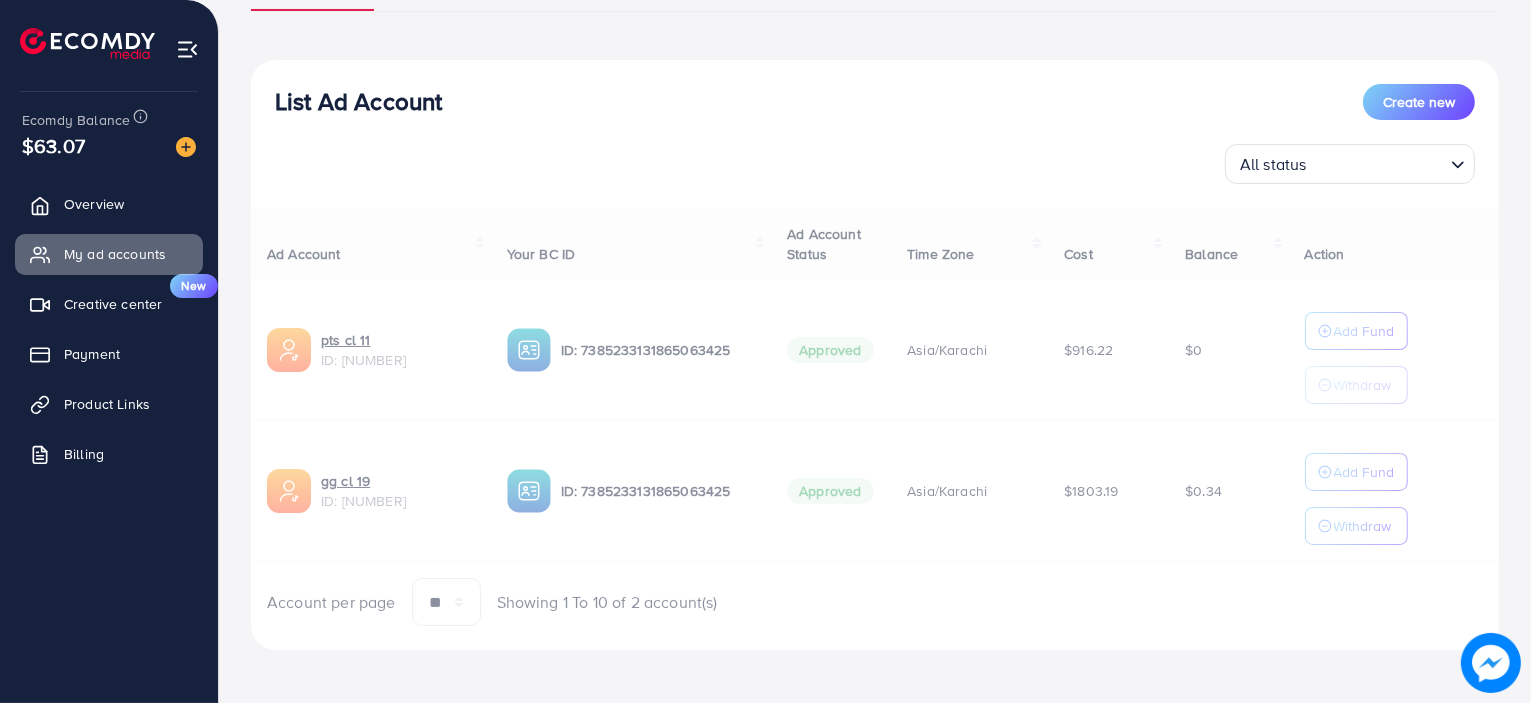 click on "All status
Loading..." at bounding box center (875, 164) 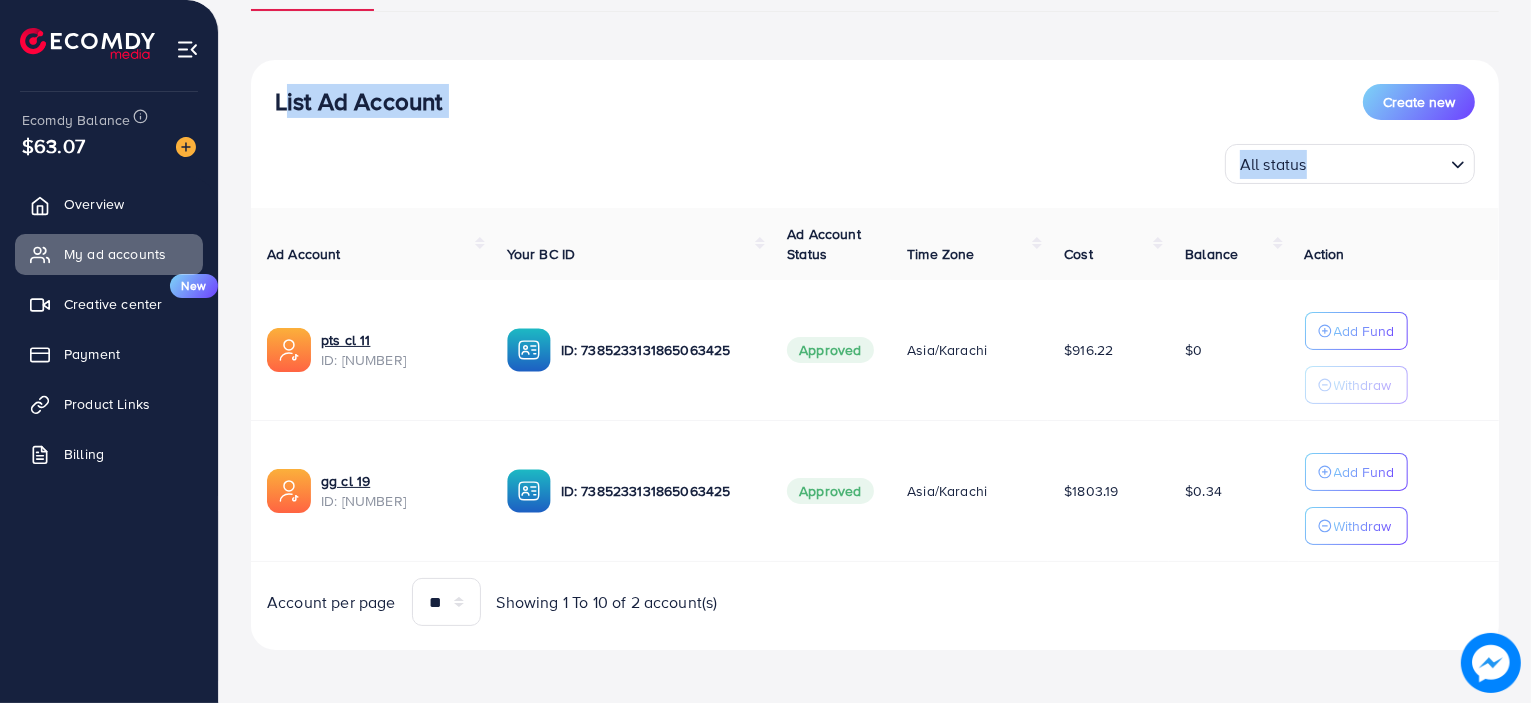drag, startPoint x: 274, startPoint y: 103, endPoint x: 1420, endPoint y: 535, distance: 1224.7203 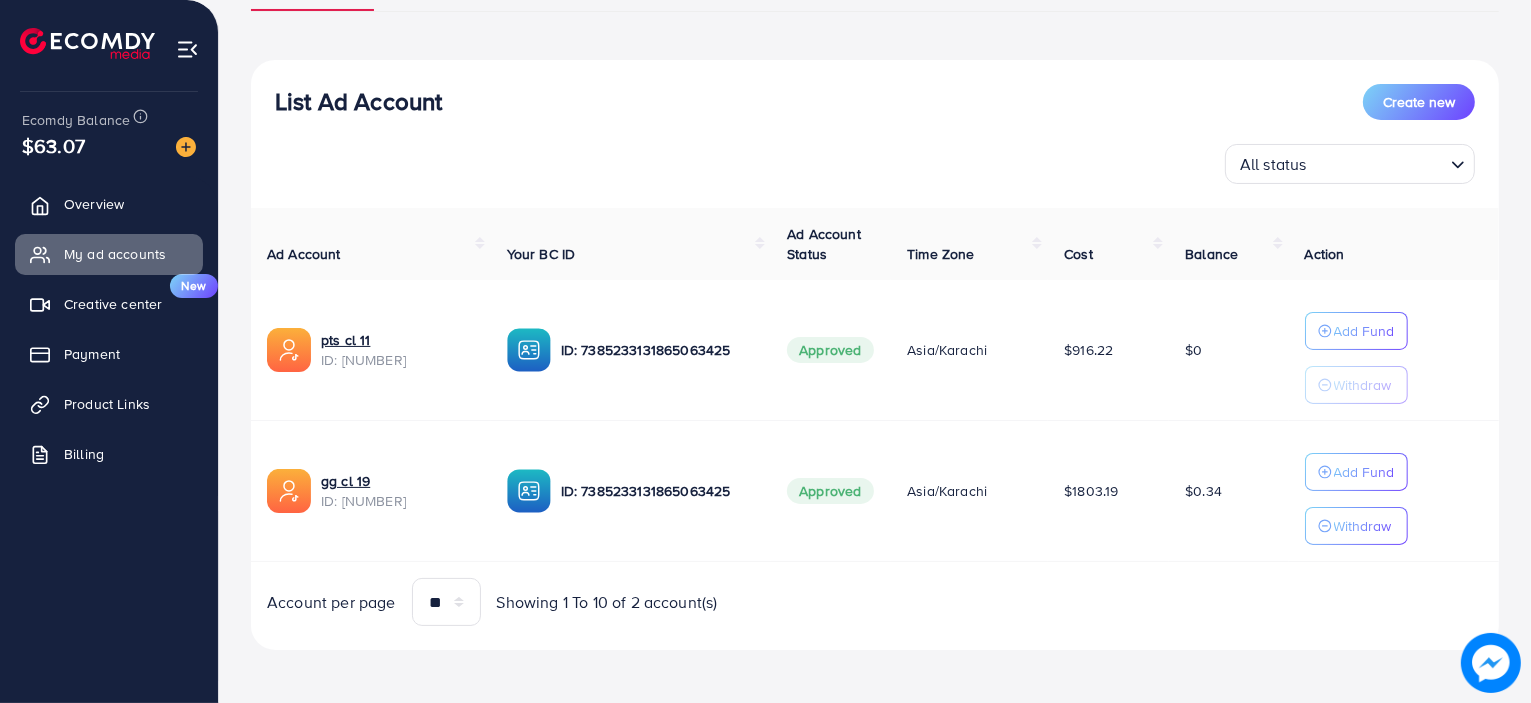 click on "Add Fund   Withdraw" at bounding box center [1394, 499] 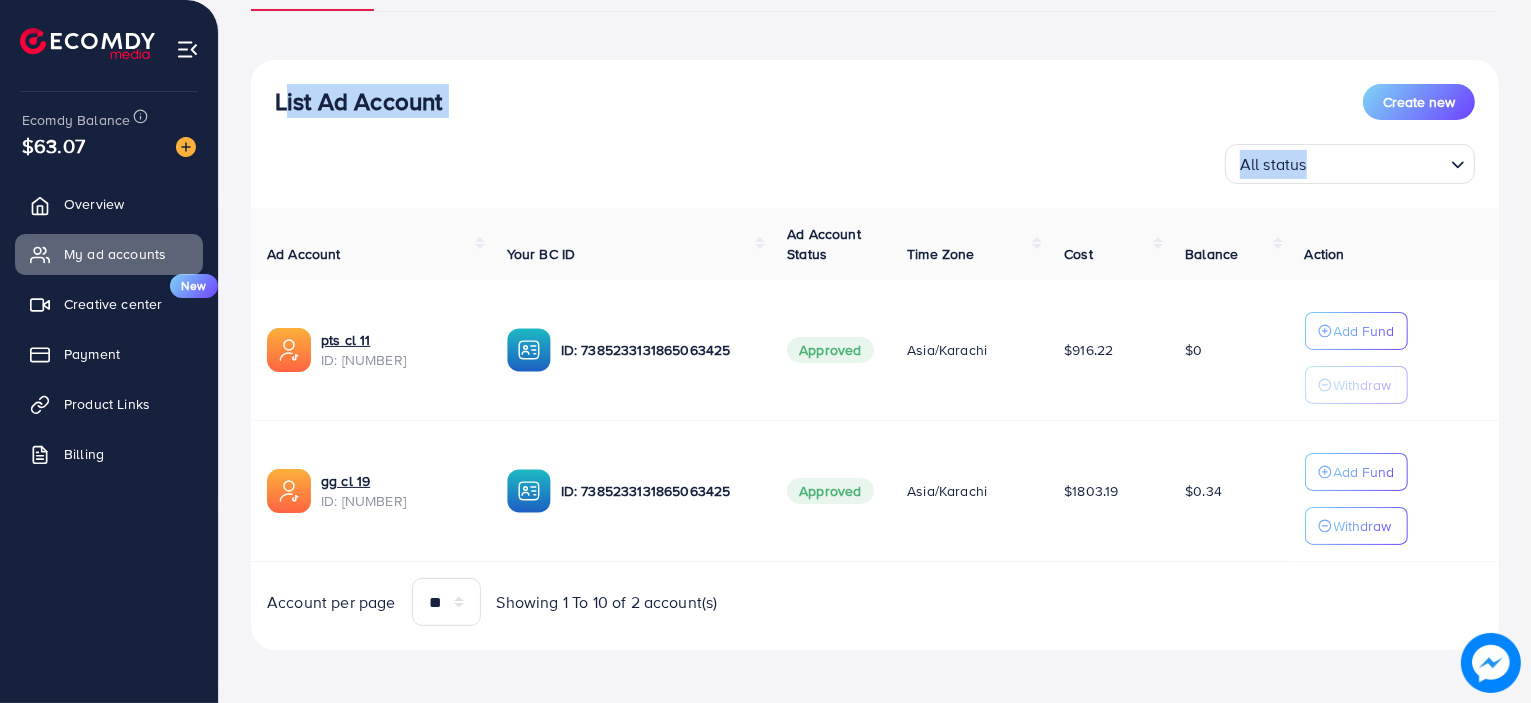 drag, startPoint x: 1420, startPoint y: 535, endPoint x: 259, endPoint y: 111, distance: 1236.0004 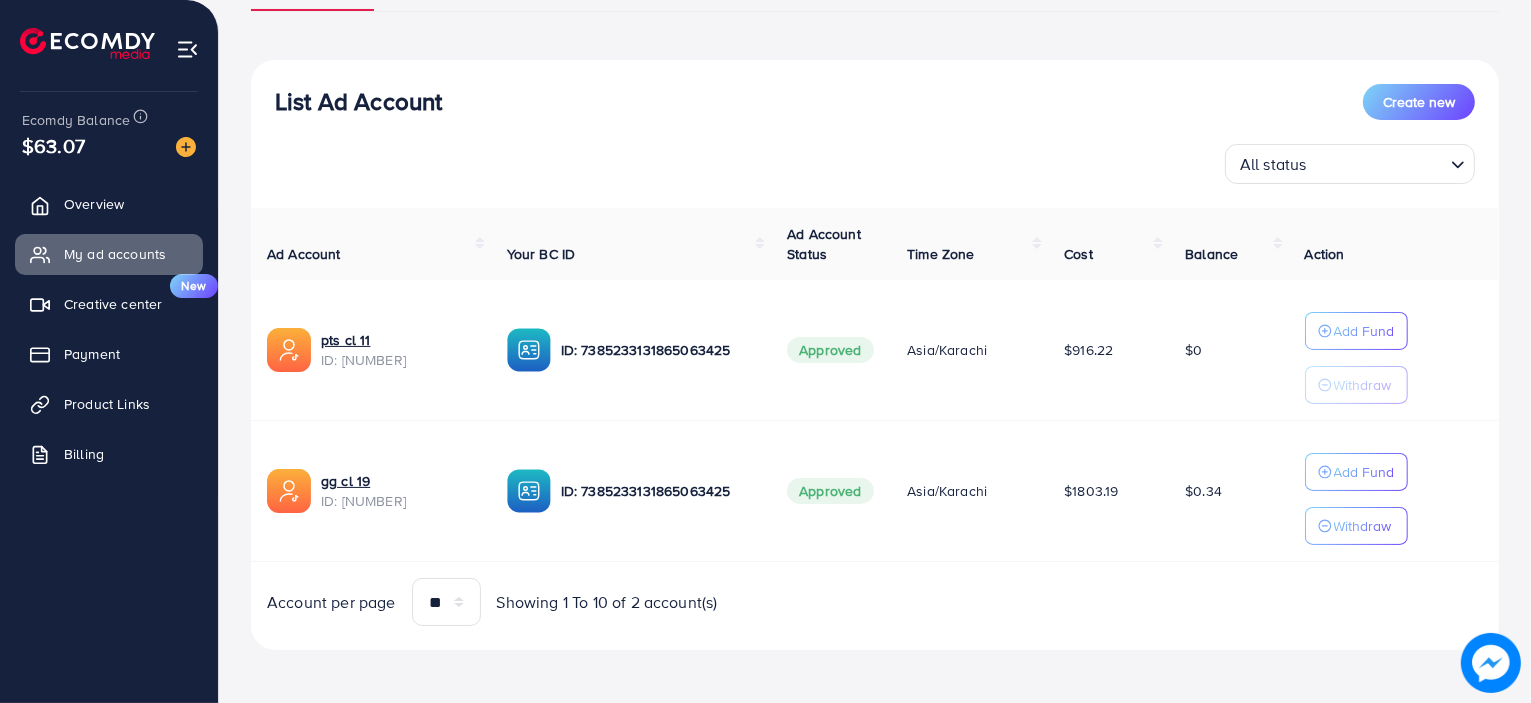 click on "List Ad Account   Create new
All status
Loading..." at bounding box center (875, 134) 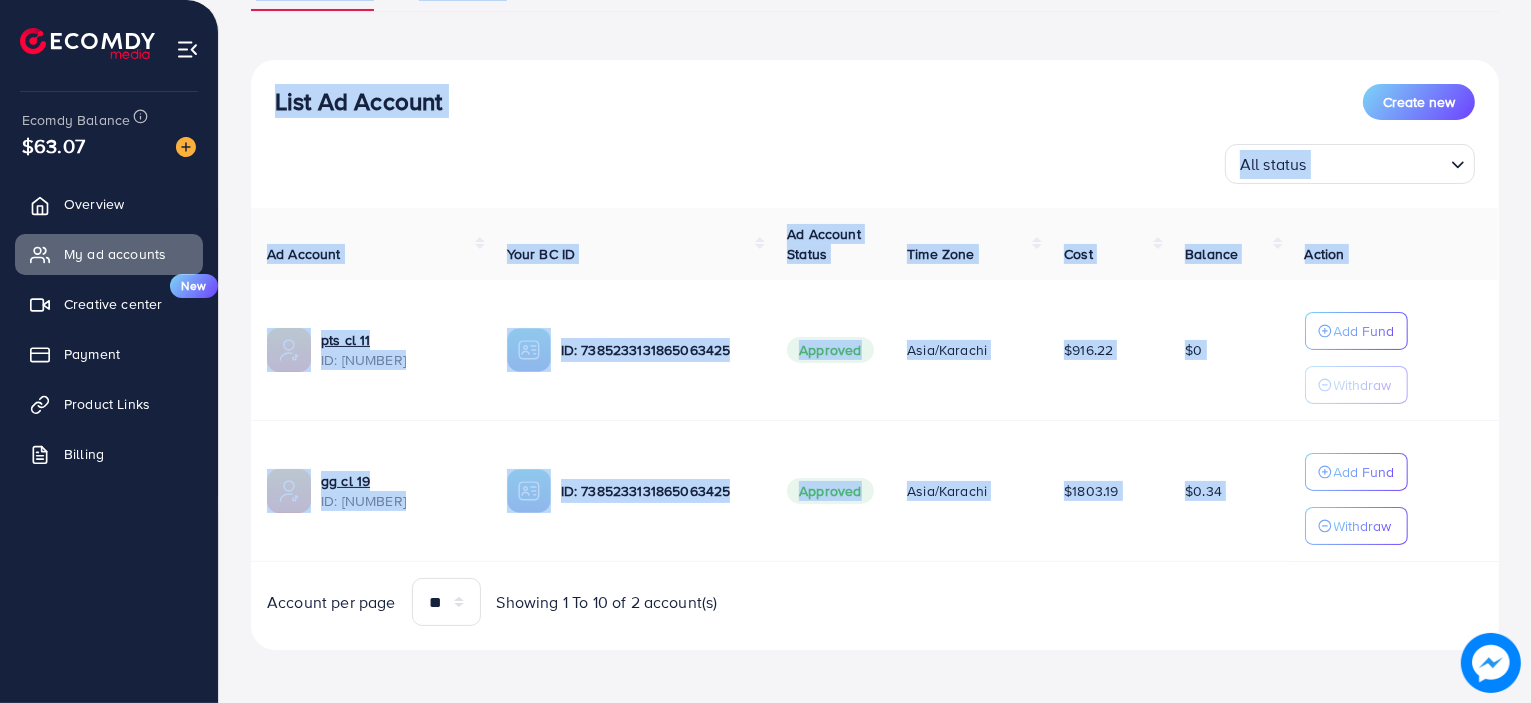 scroll, scrollTop: 0, scrollLeft: 0, axis: both 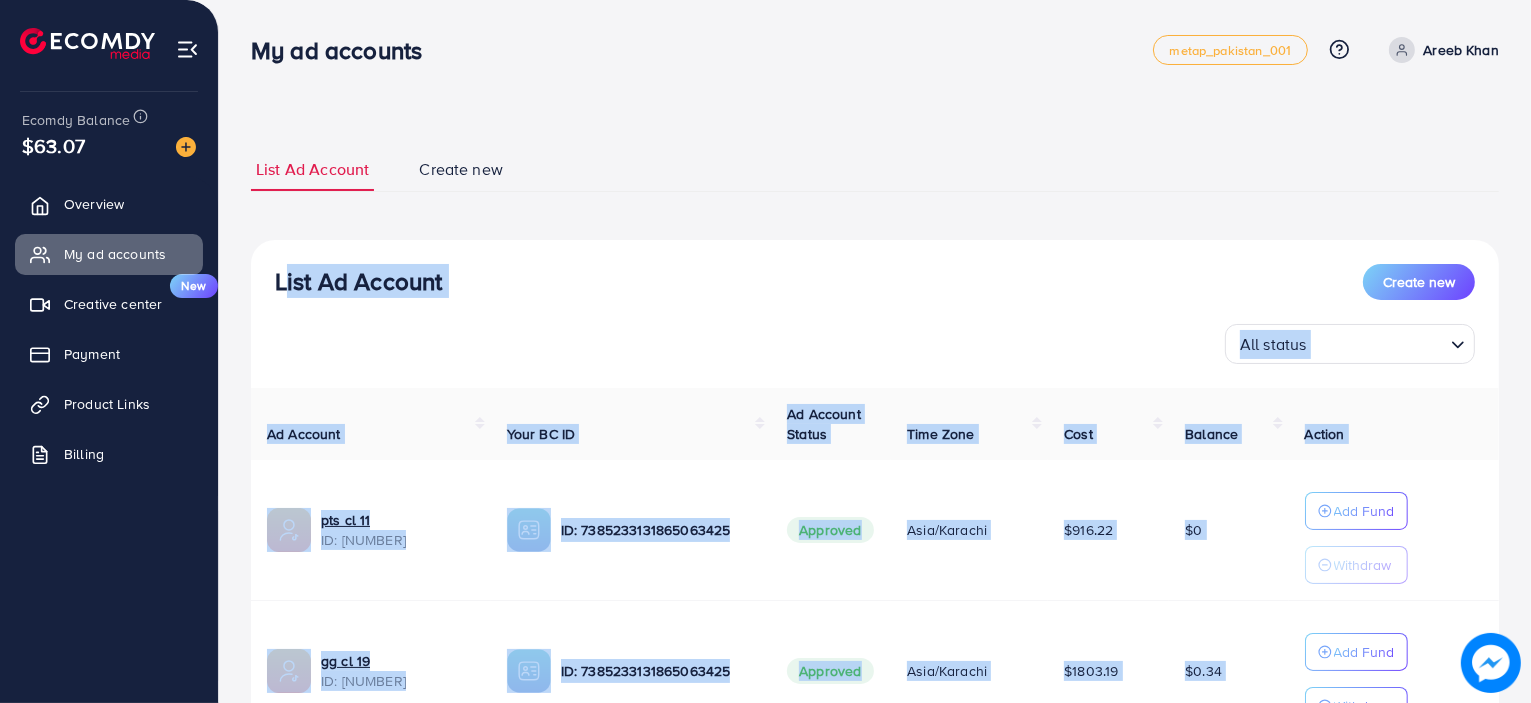 drag, startPoint x: 1439, startPoint y: 547, endPoint x: 280, endPoint y: 285, distance: 1188.2445 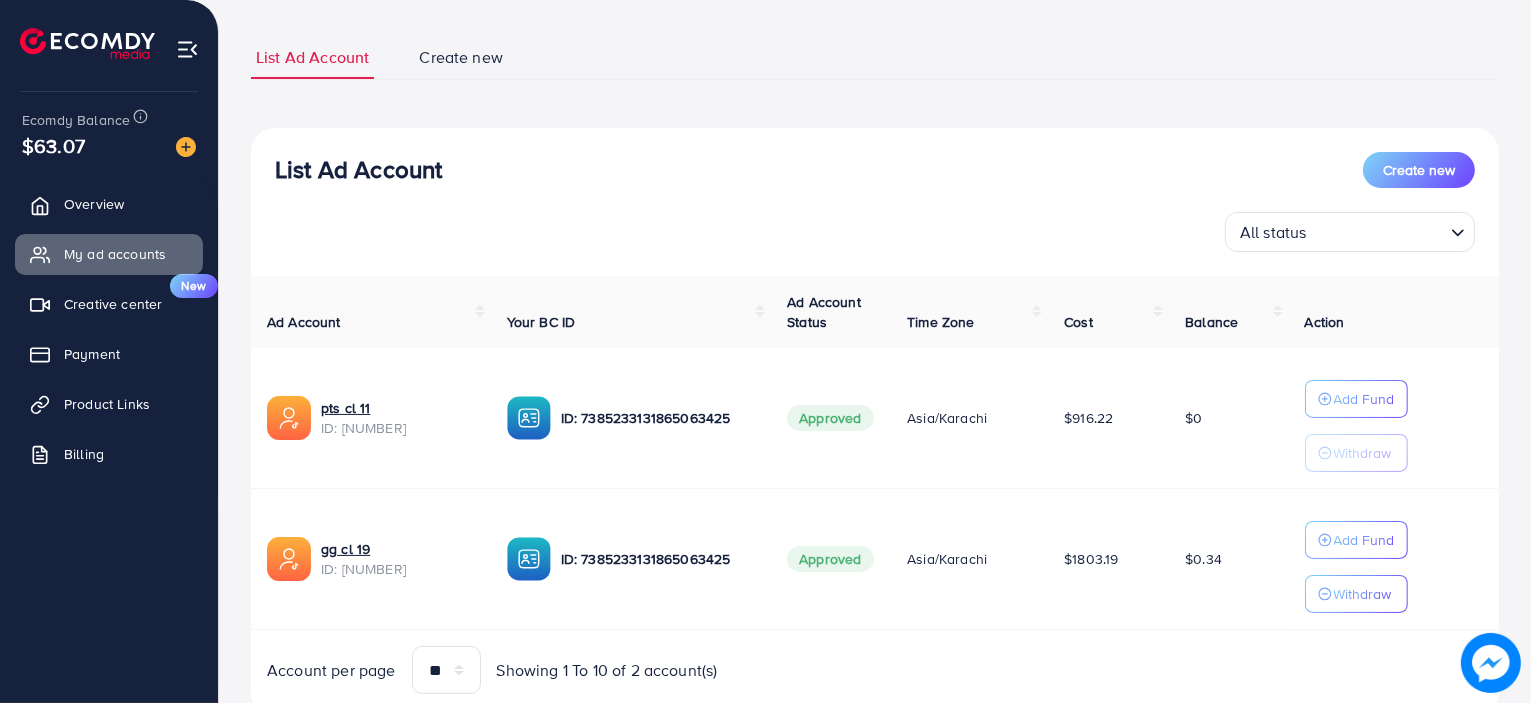 scroll, scrollTop: 180, scrollLeft: 0, axis: vertical 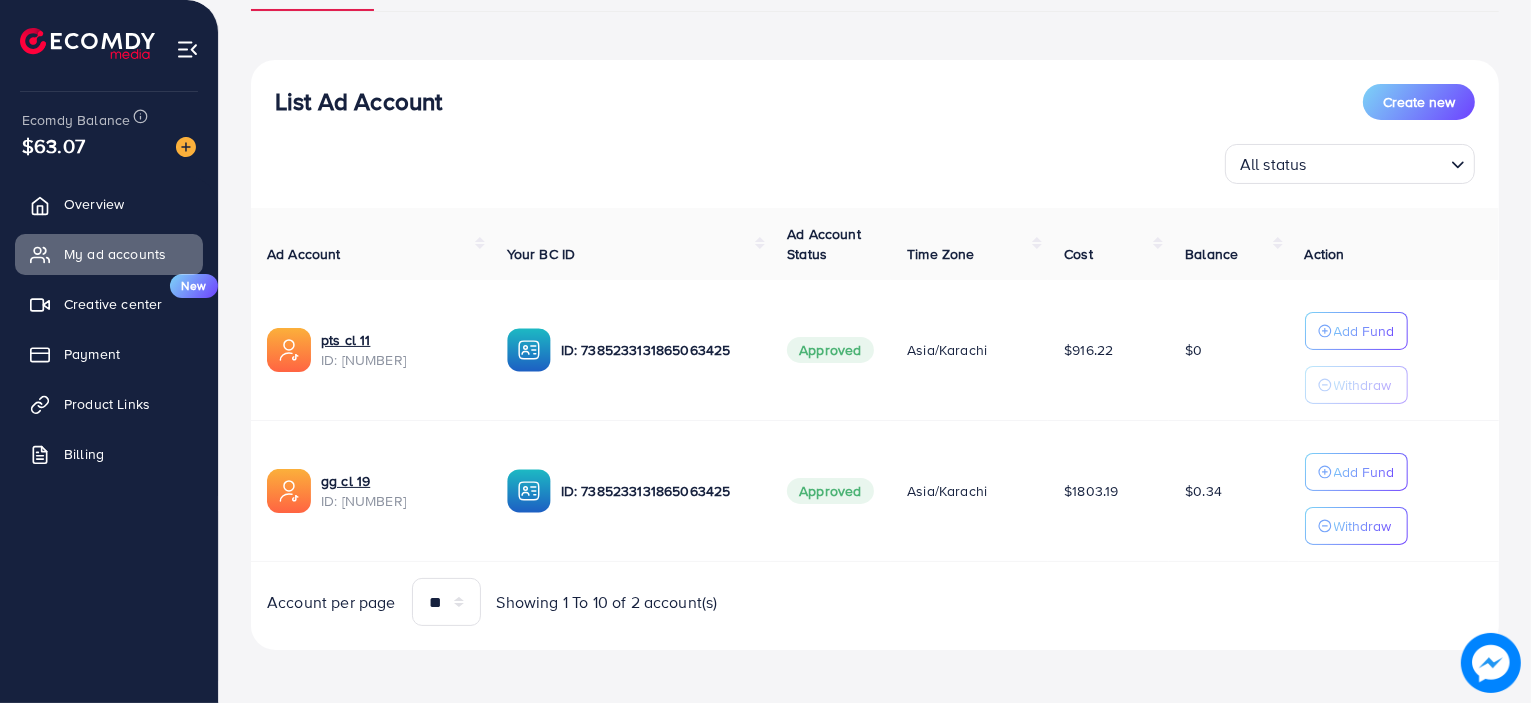 drag, startPoint x: 278, startPoint y: 285, endPoint x: 1428, endPoint y: 587, distance: 1188.9928 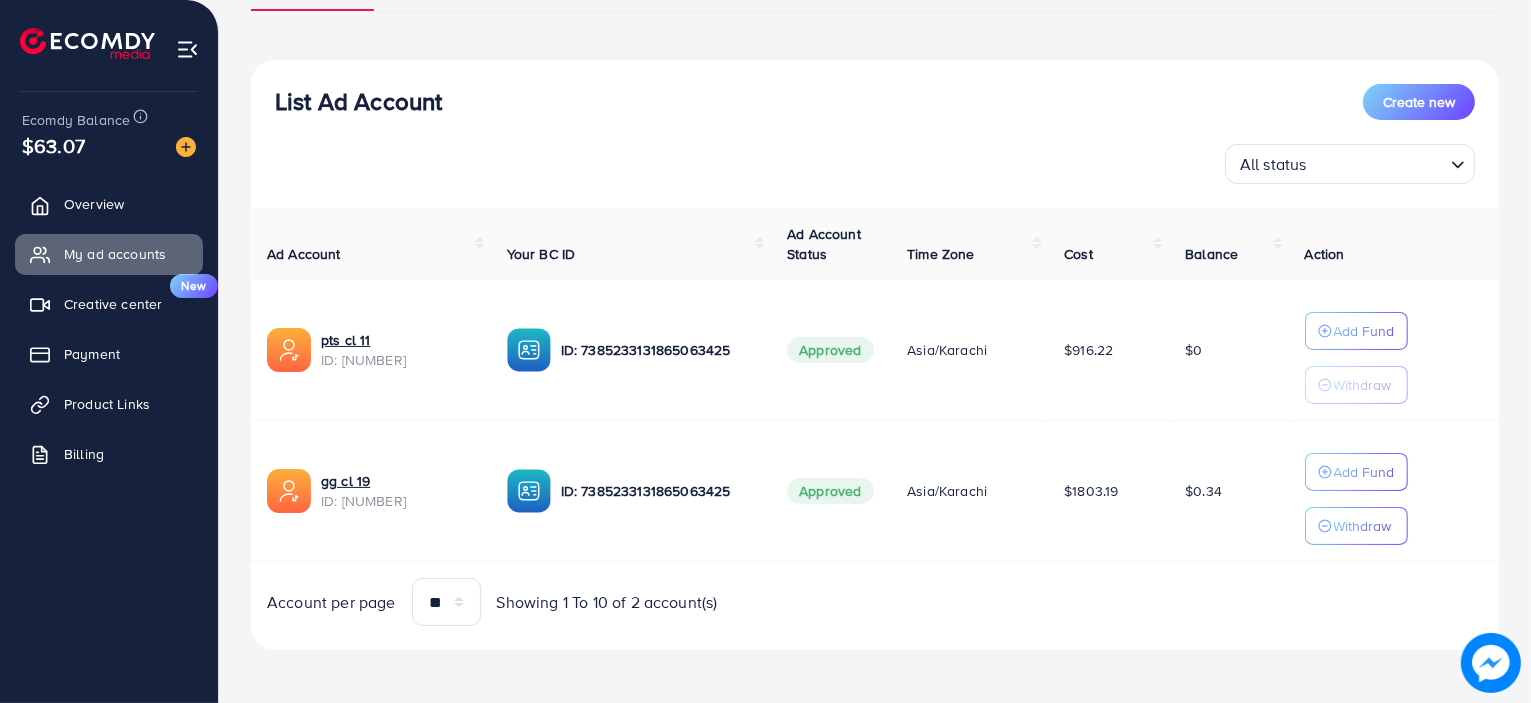 click on "Add Fund   Withdraw" at bounding box center [1394, 499] 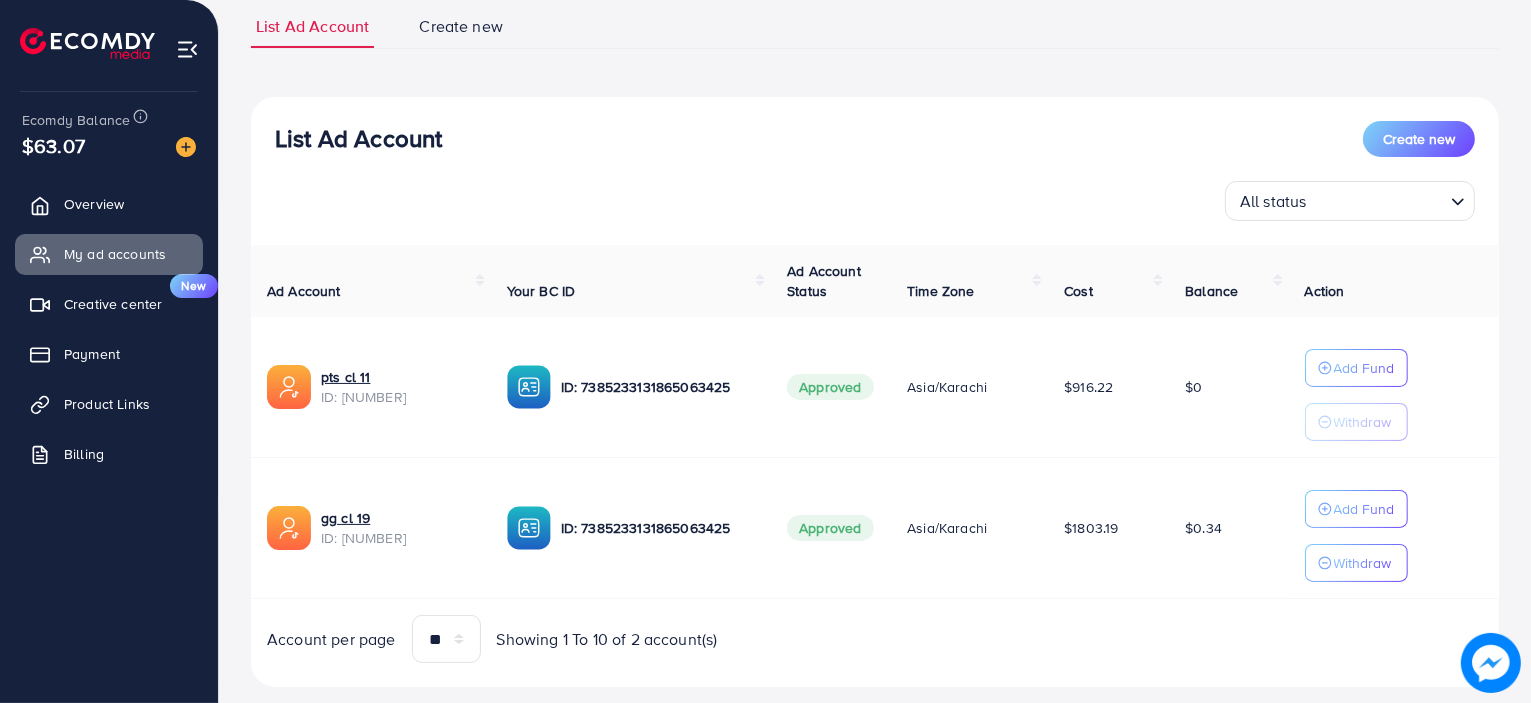 scroll, scrollTop: 145, scrollLeft: 0, axis: vertical 